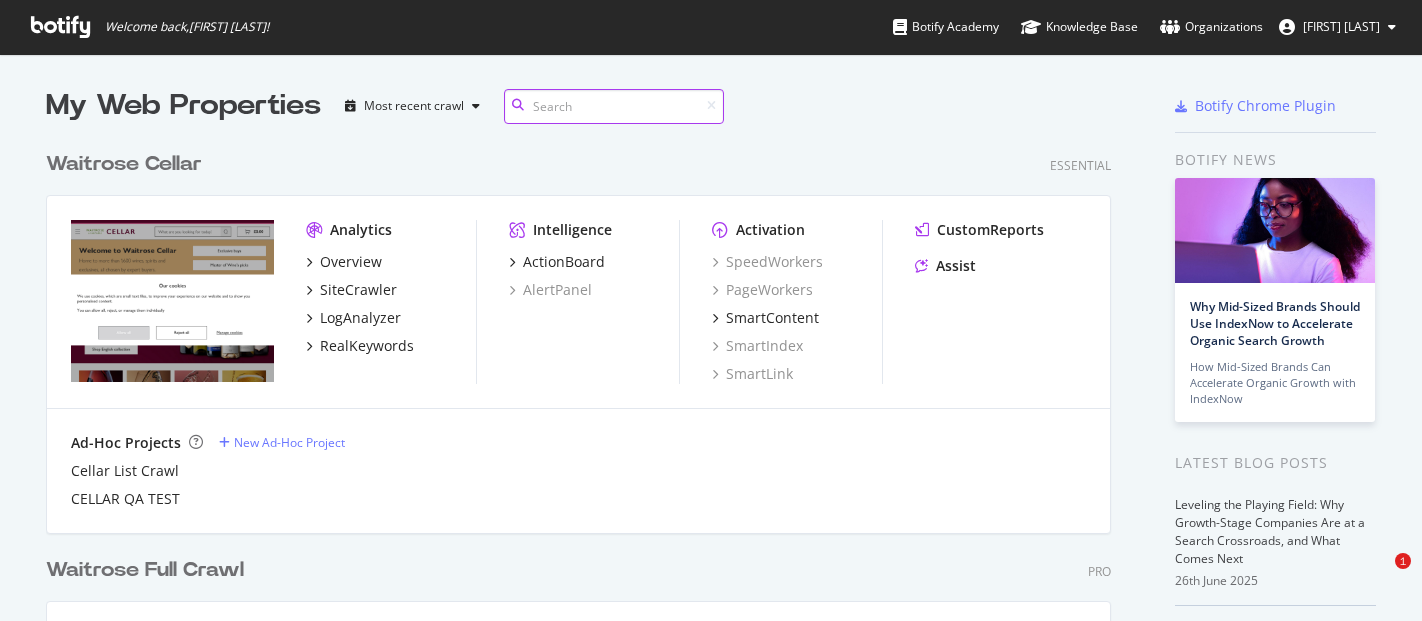 scroll, scrollTop: 0, scrollLeft: 0, axis: both 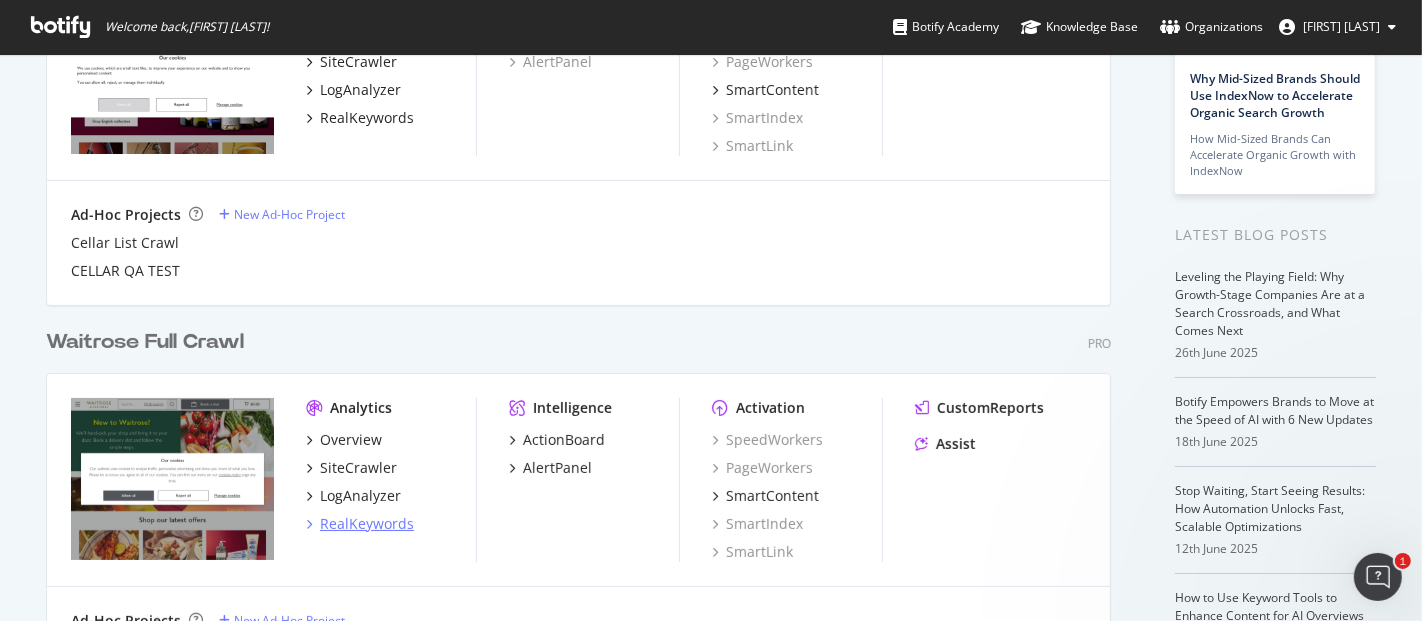 click on "RealKeywords" at bounding box center [367, 524] 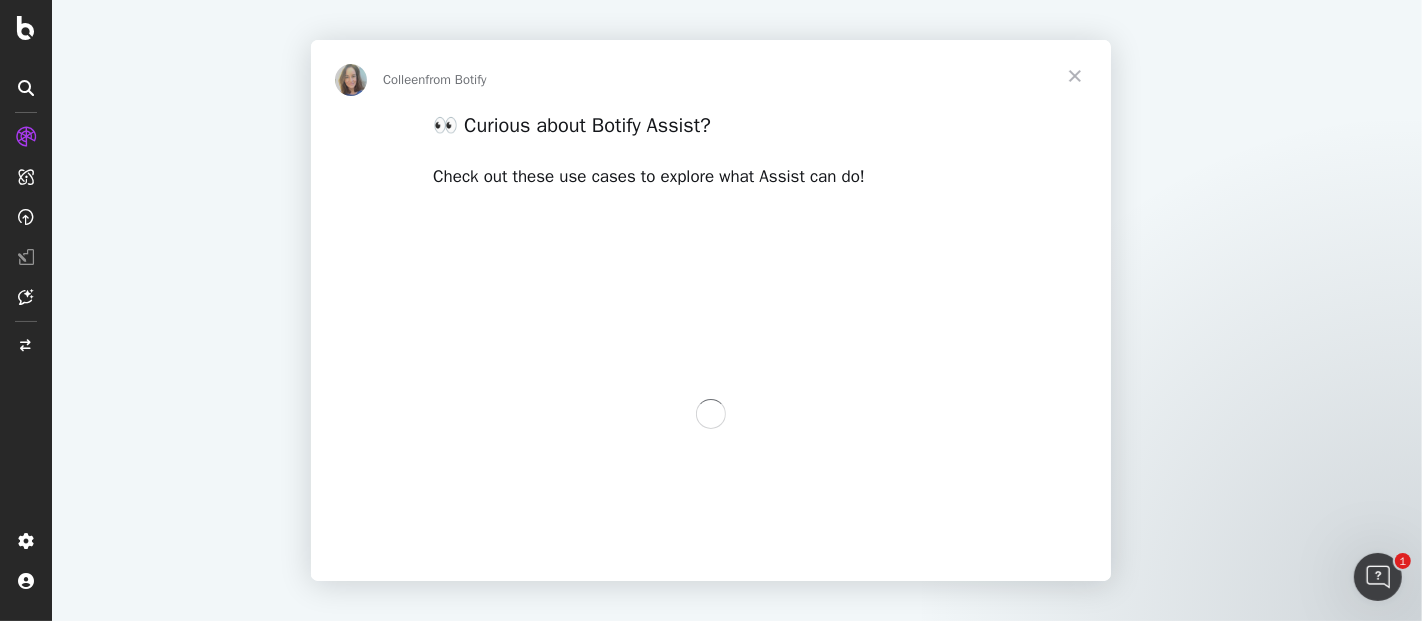 scroll, scrollTop: 0, scrollLeft: 0, axis: both 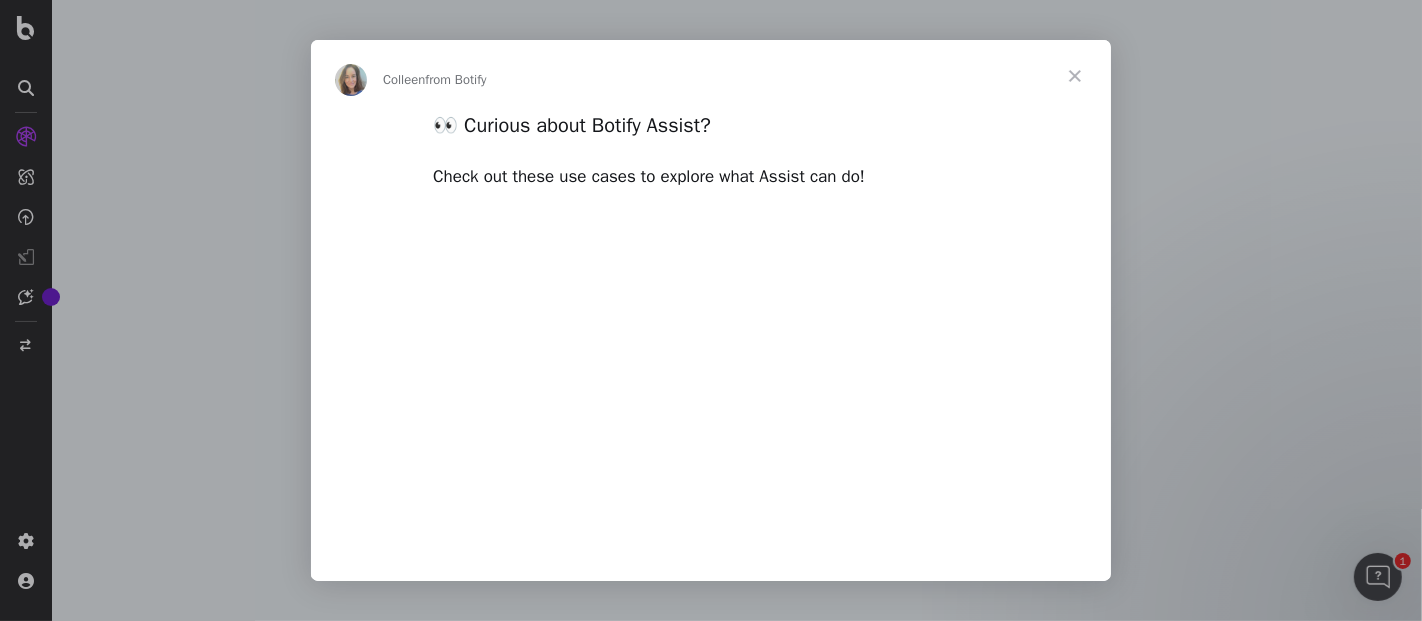 type on "128591" 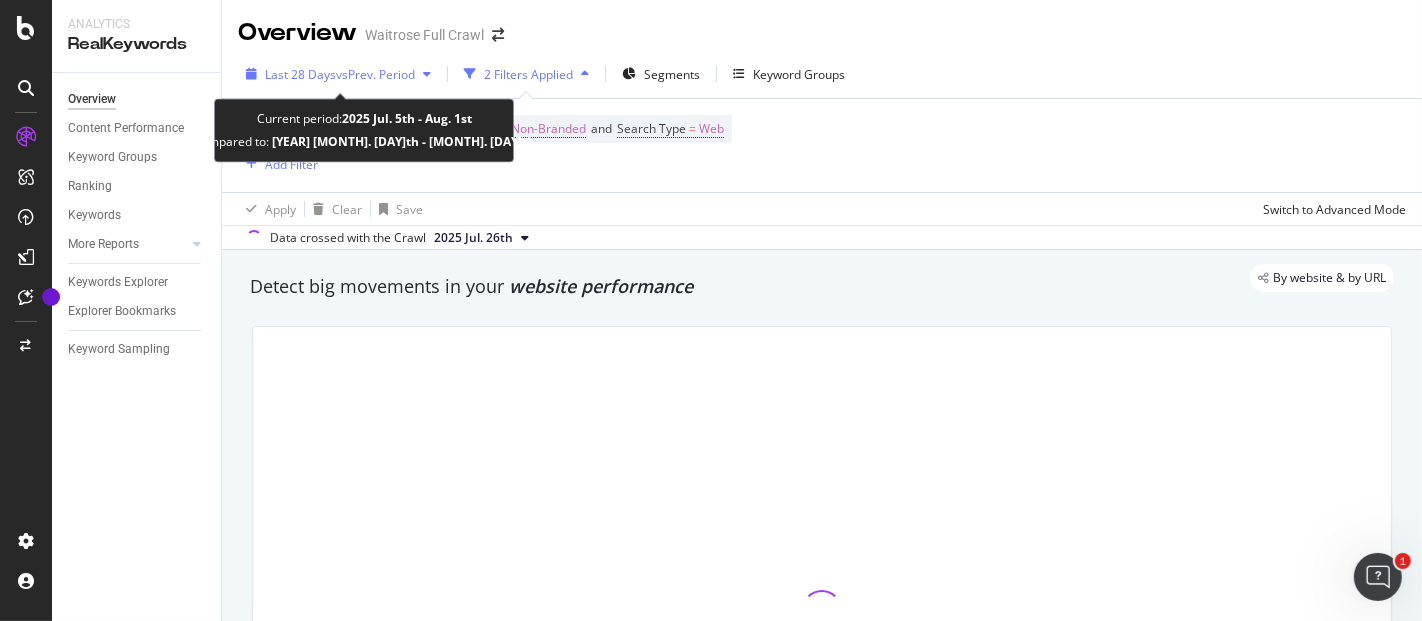 click at bounding box center (427, 74) 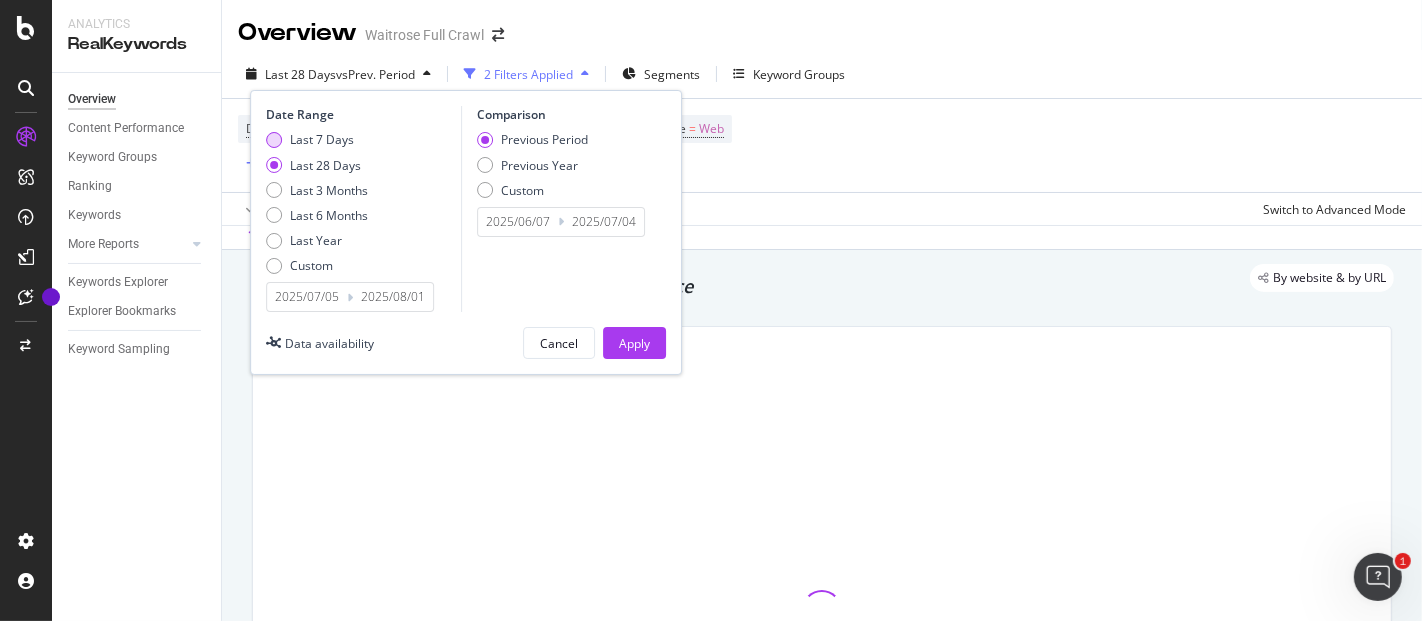 click on "Last 7 Days" at bounding box center [322, 139] 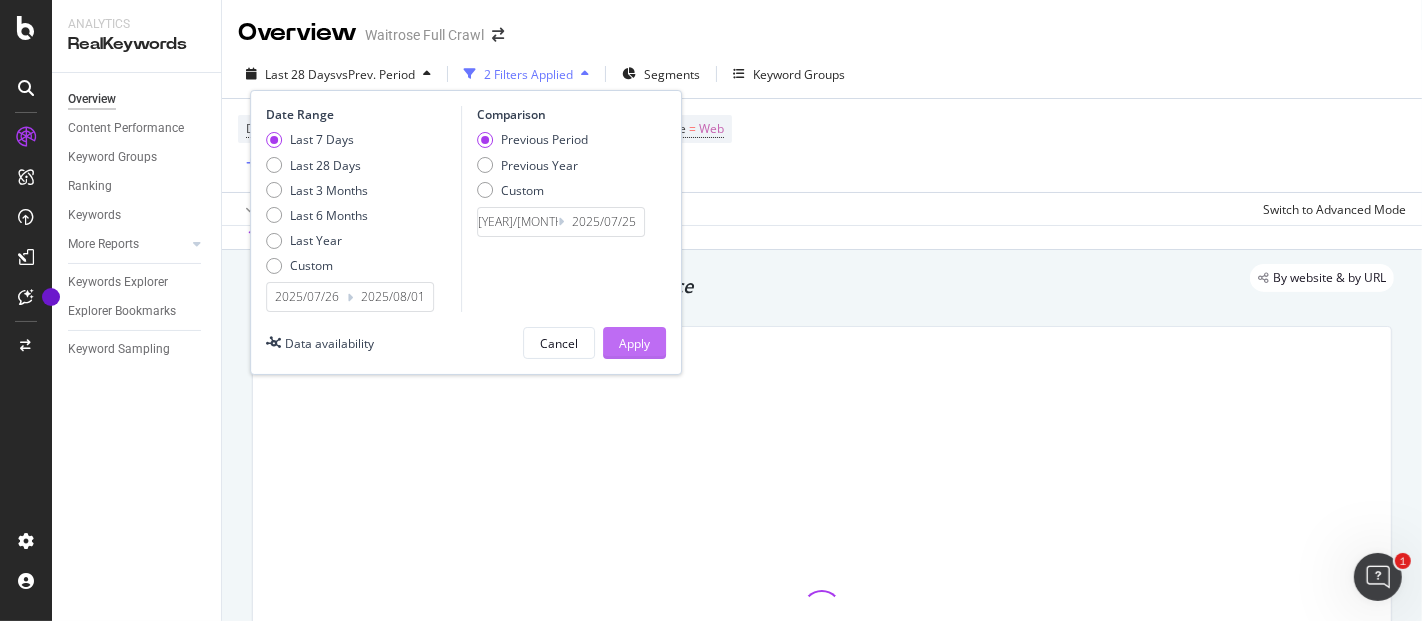 click on "Apply" at bounding box center [634, 343] 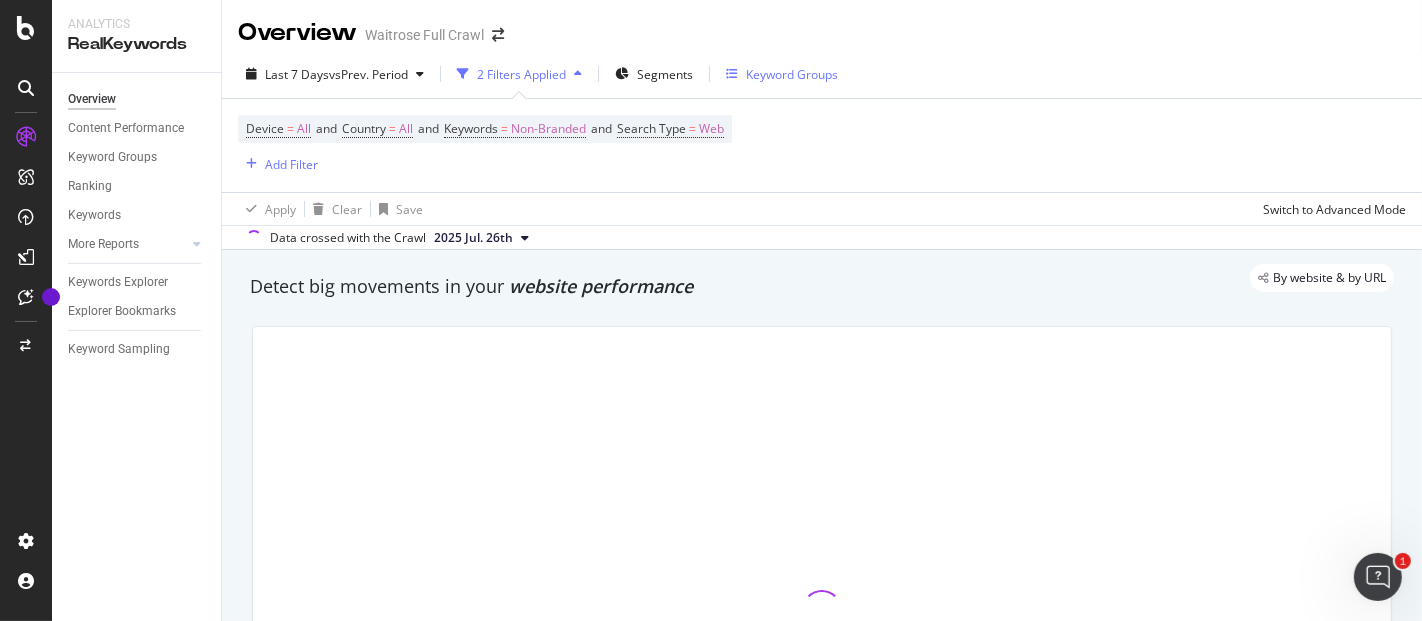 click on "Keyword Groups" at bounding box center [792, 74] 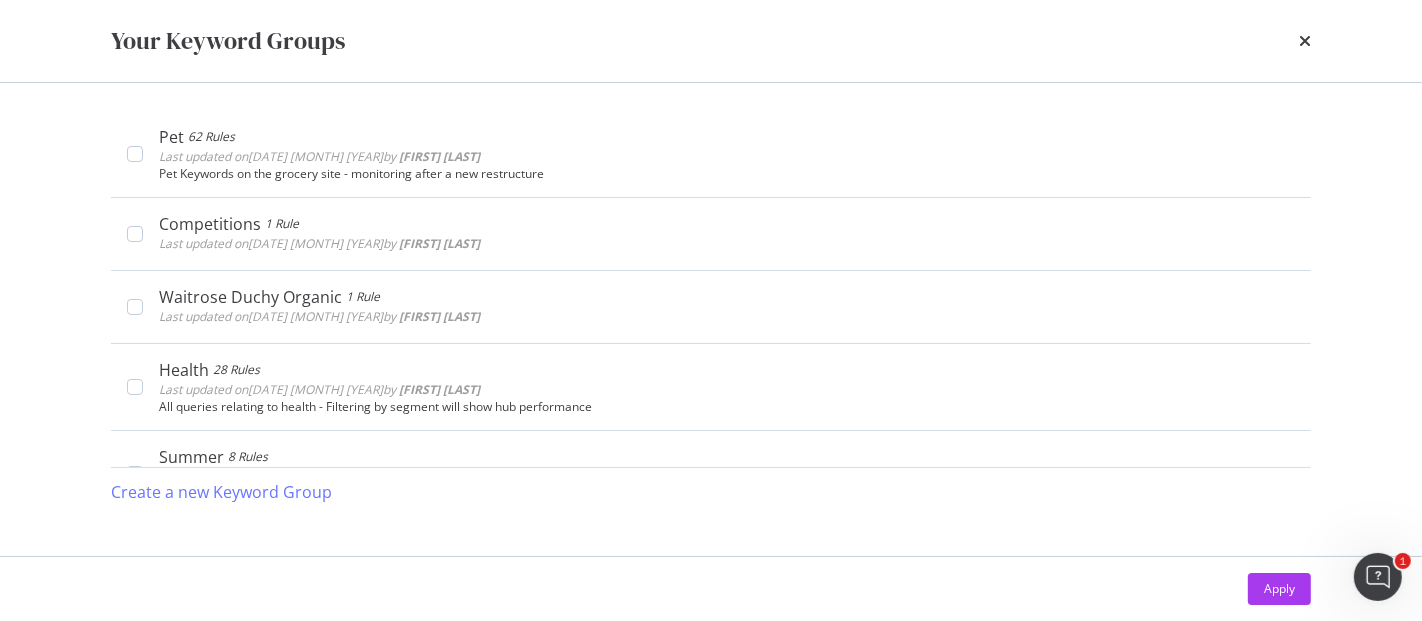 scroll, scrollTop: 552, scrollLeft: 0, axis: vertical 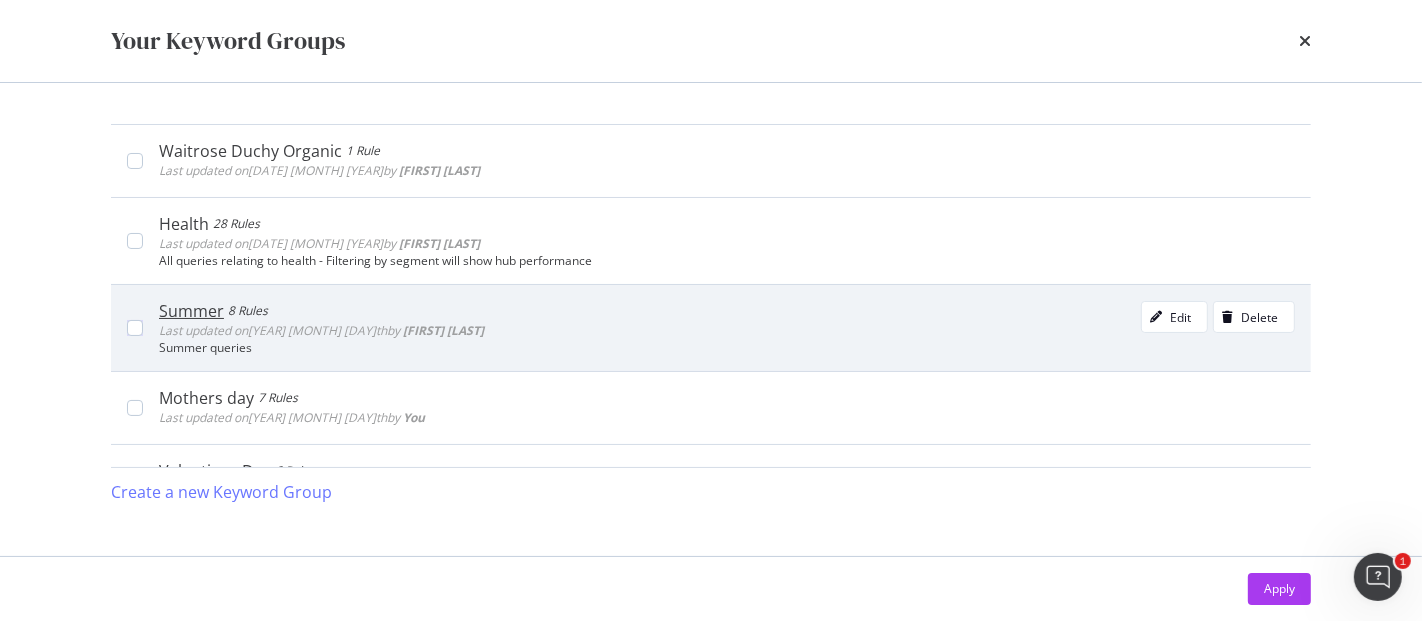 click on "Summer queries" at bounding box center (727, 348) 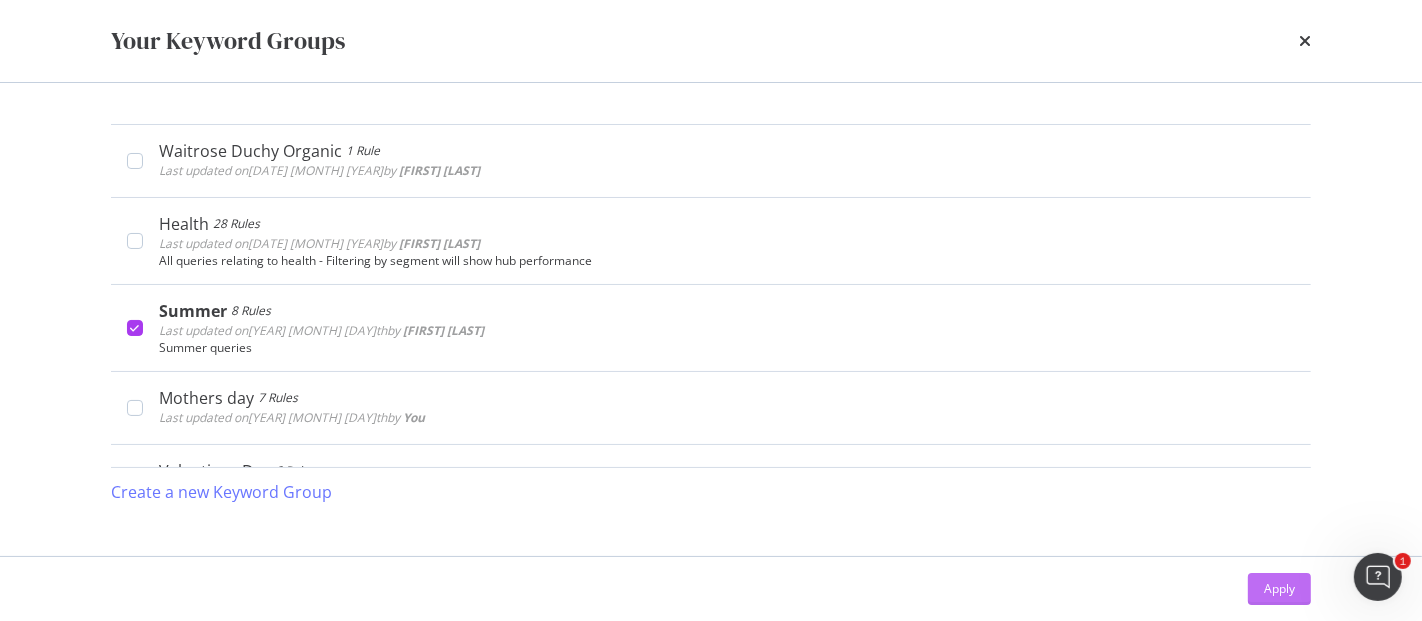 click on "Apply" at bounding box center (1279, 589) 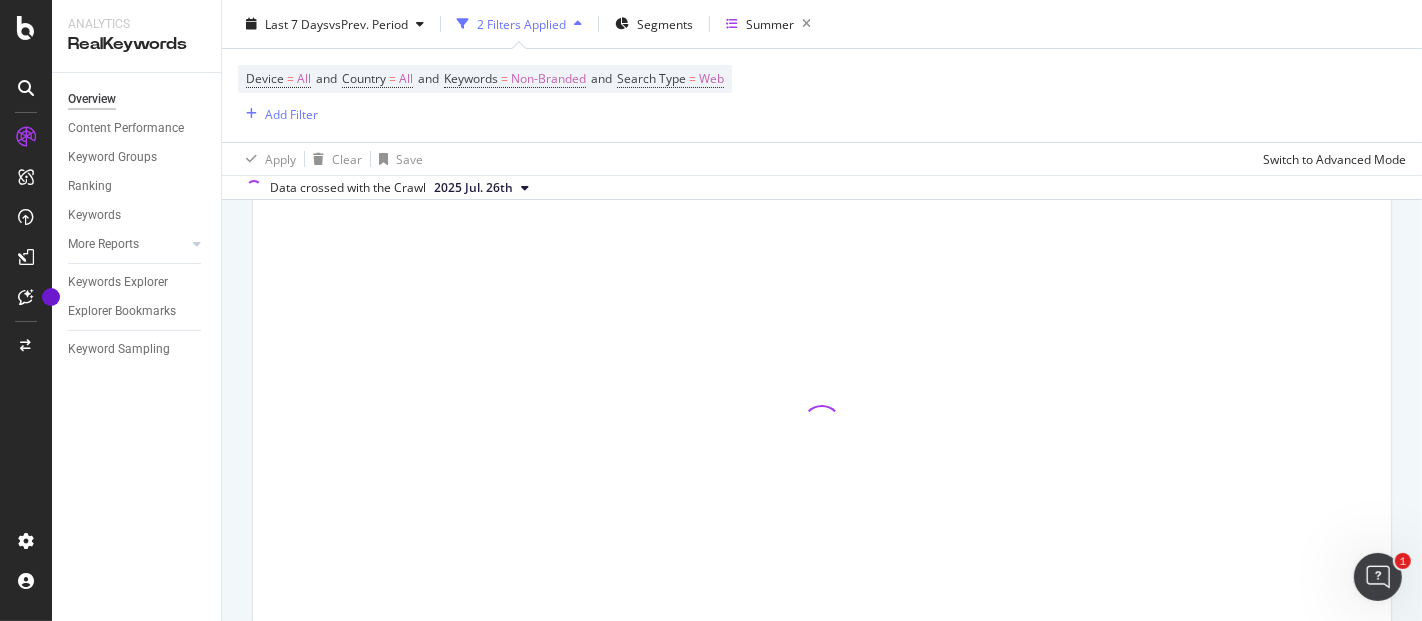 scroll, scrollTop: 186, scrollLeft: 0, axis: vertical 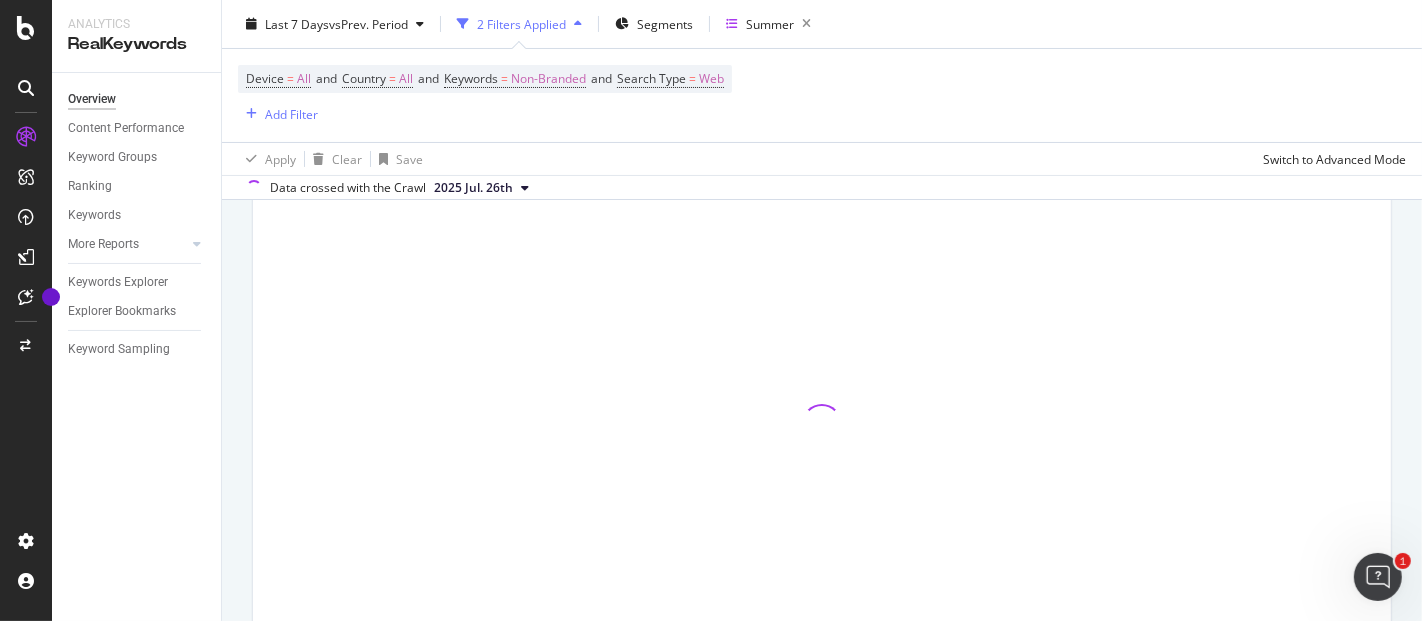 type 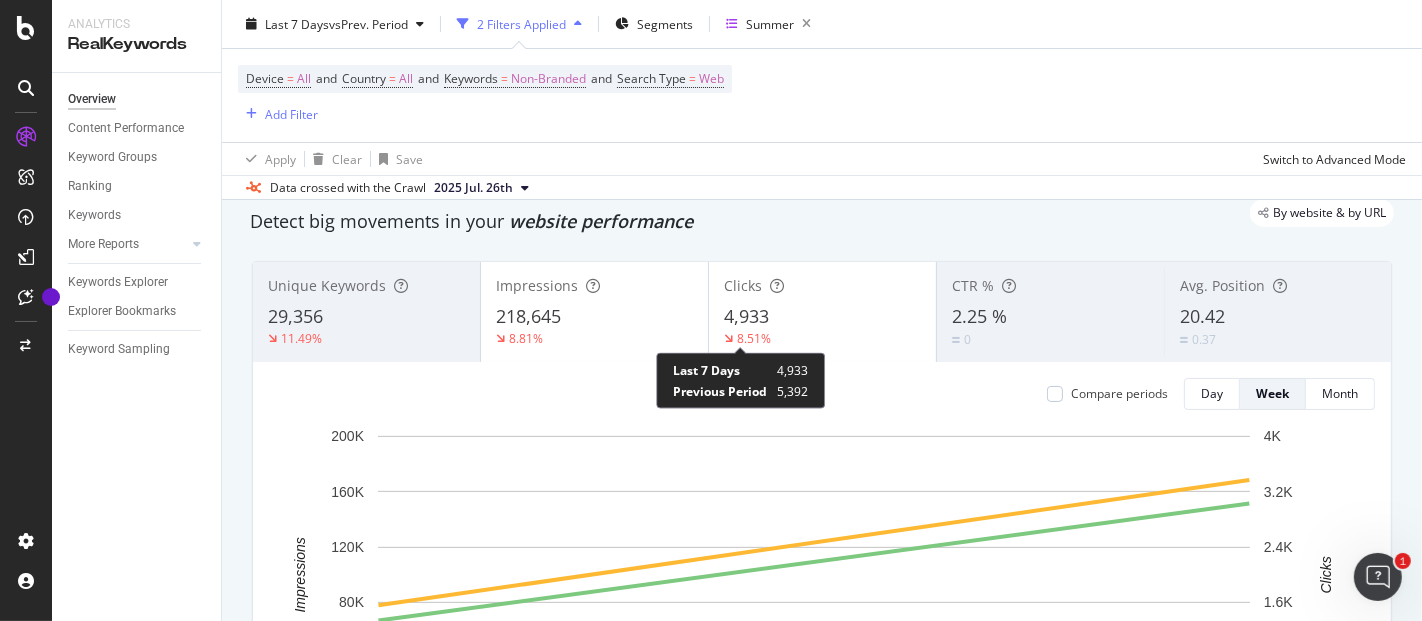 scroll, scrollTop: 66, scrollLeft: 0, axis: vertical 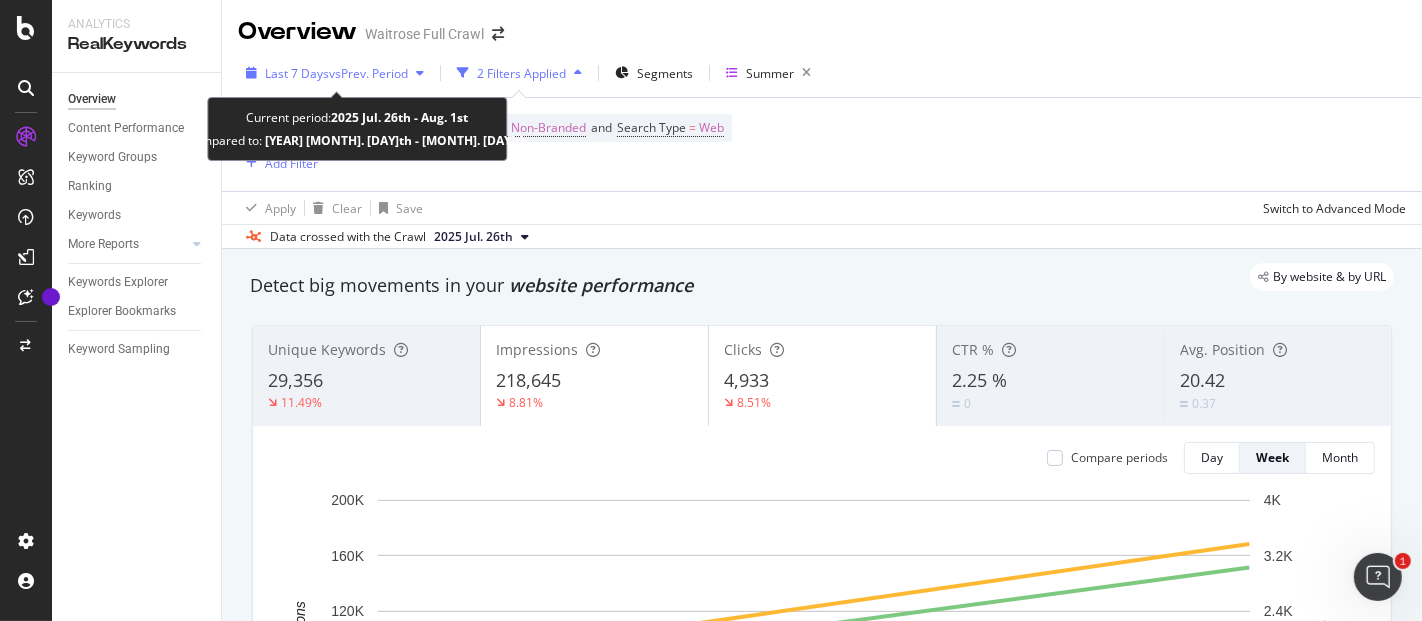 click on "vs  Prev. Period" at bounding box center [368, 73] 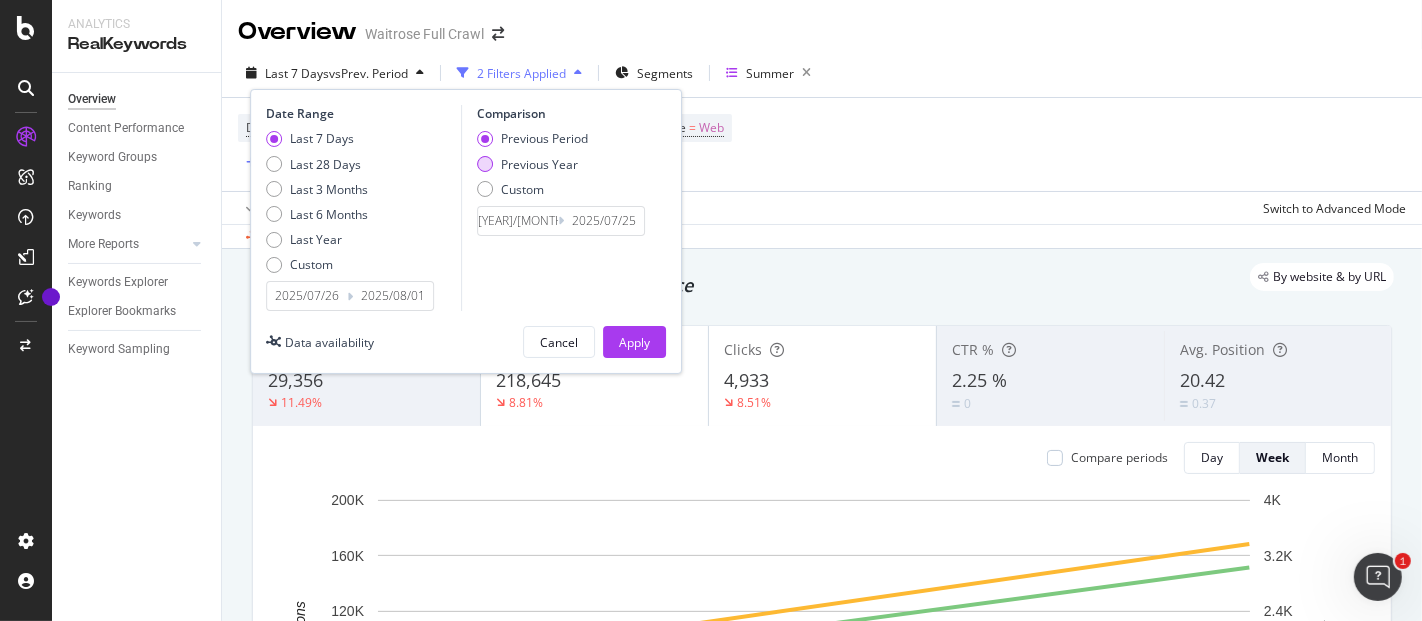 click on "Previous Year" at bounding box center (539, 164) 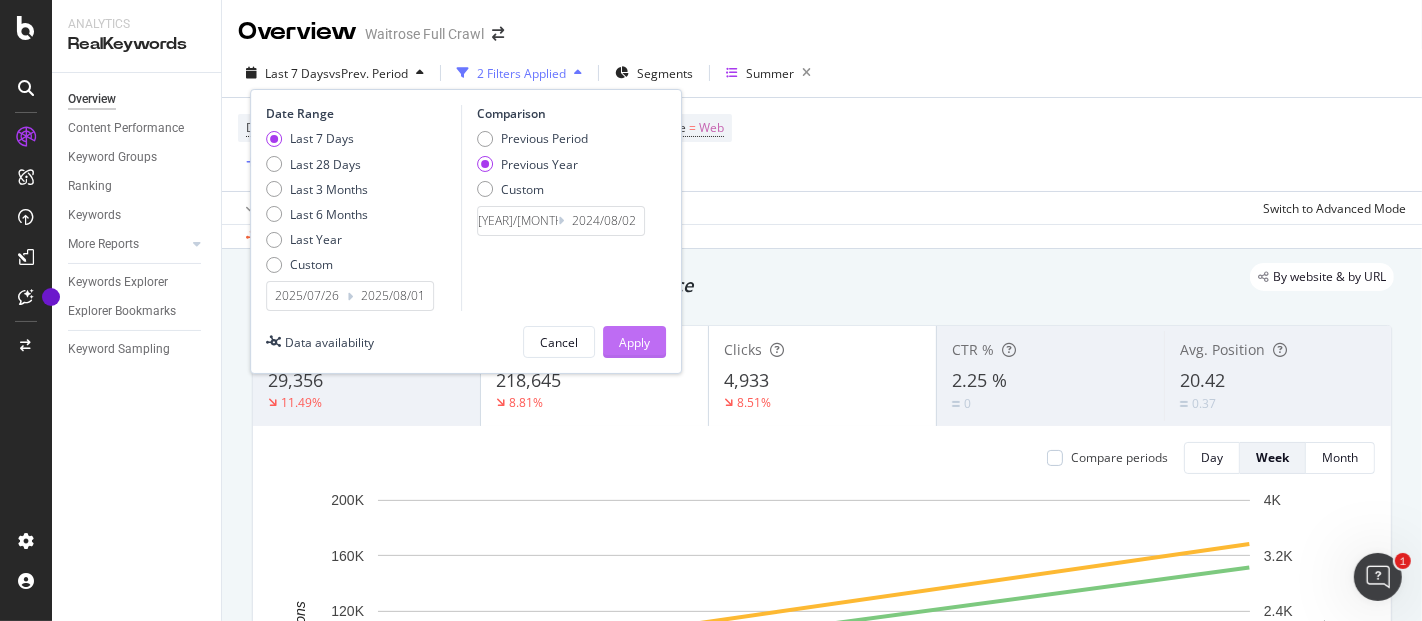 click on "Apply" at bounding box center (634, 342) 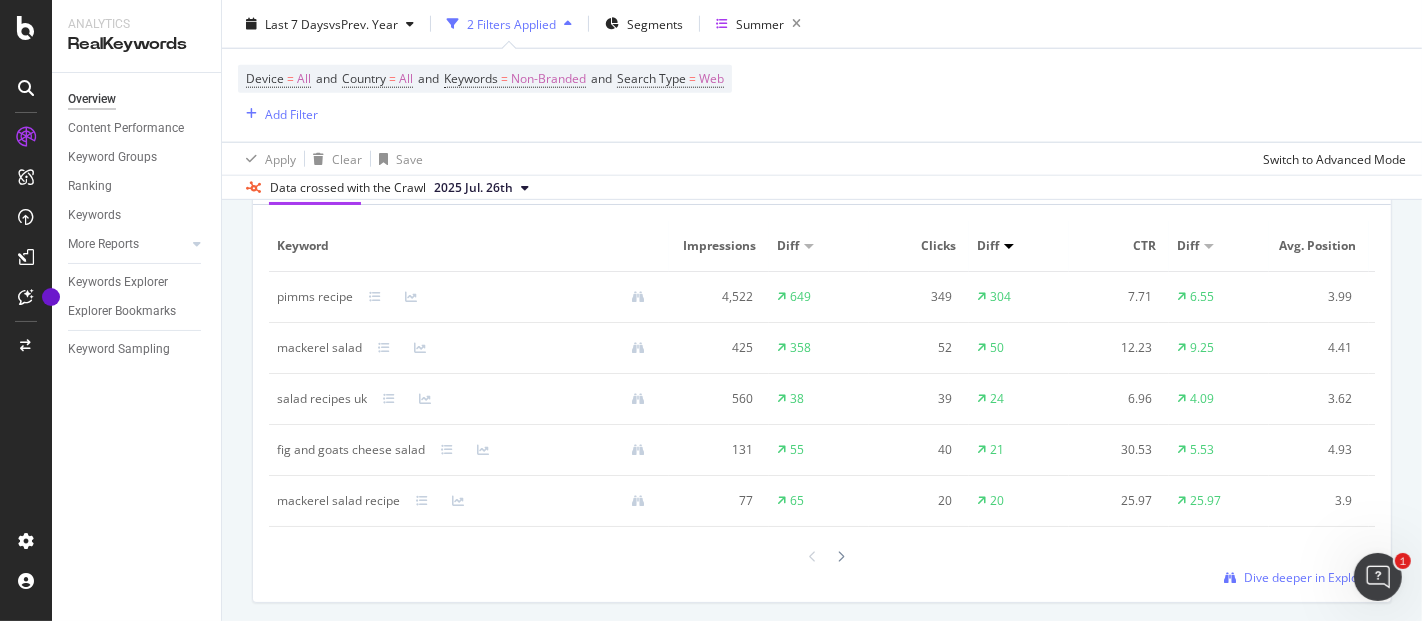 scroll, scrollTop: 1900, scrollLeft: 0, axis: vertical 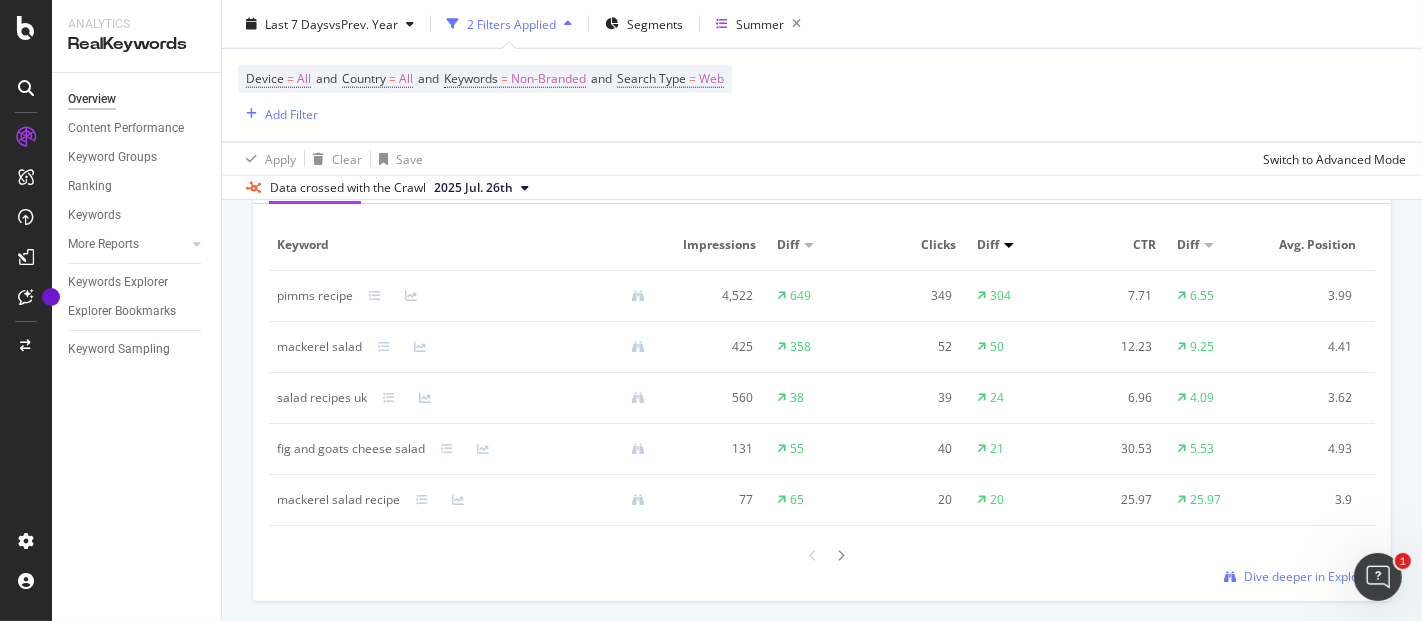click at bounding box center [809, 245] 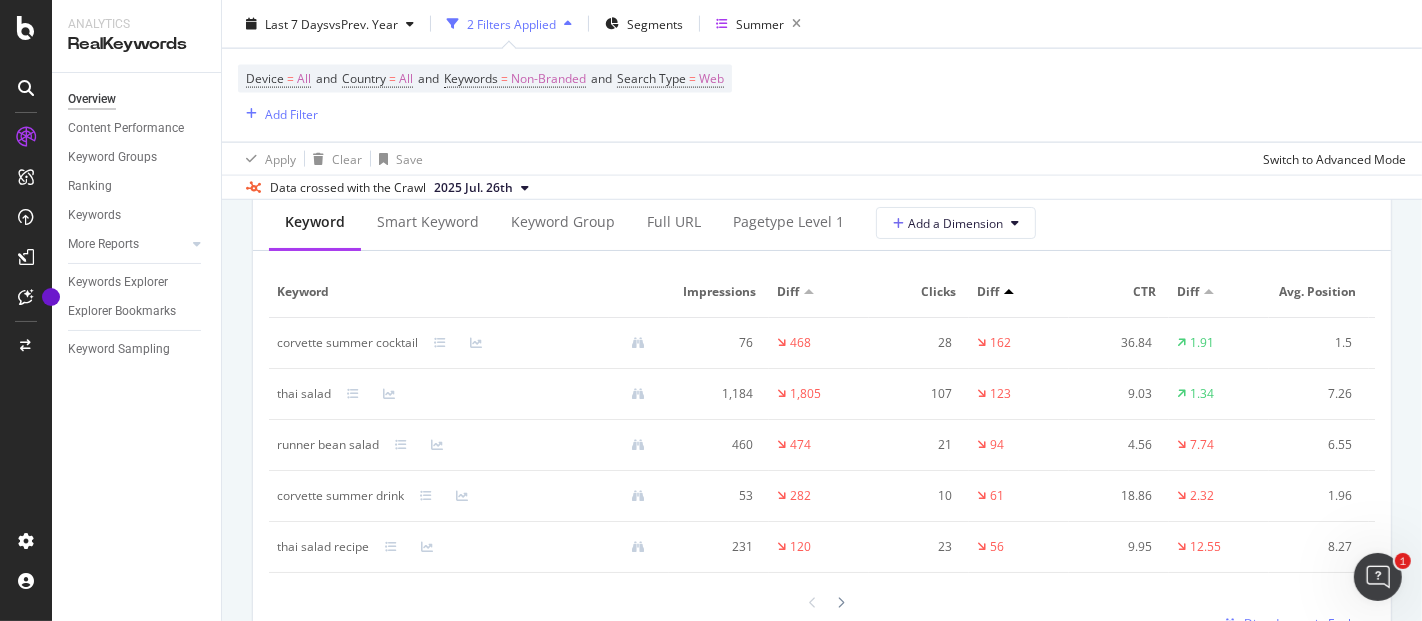 scroll, scrollTop: 2426, scrollLeft: 0, axis: vertical 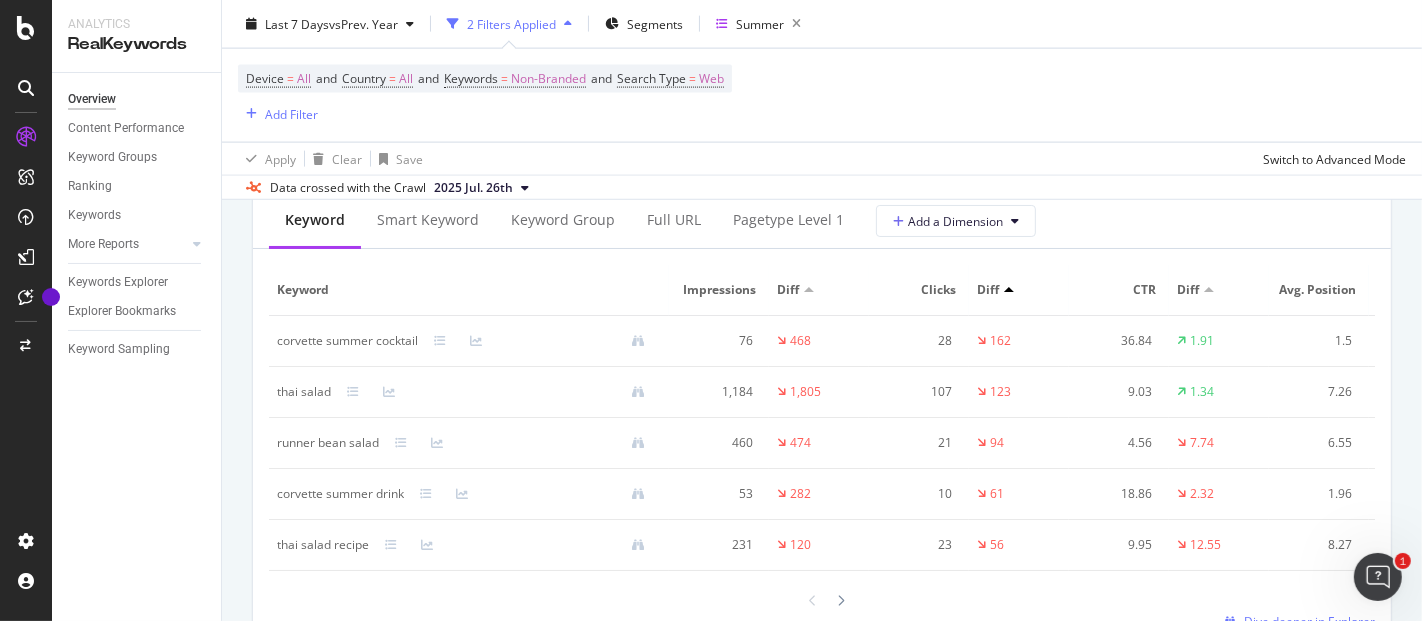 click at bounding box center [1009, 289] 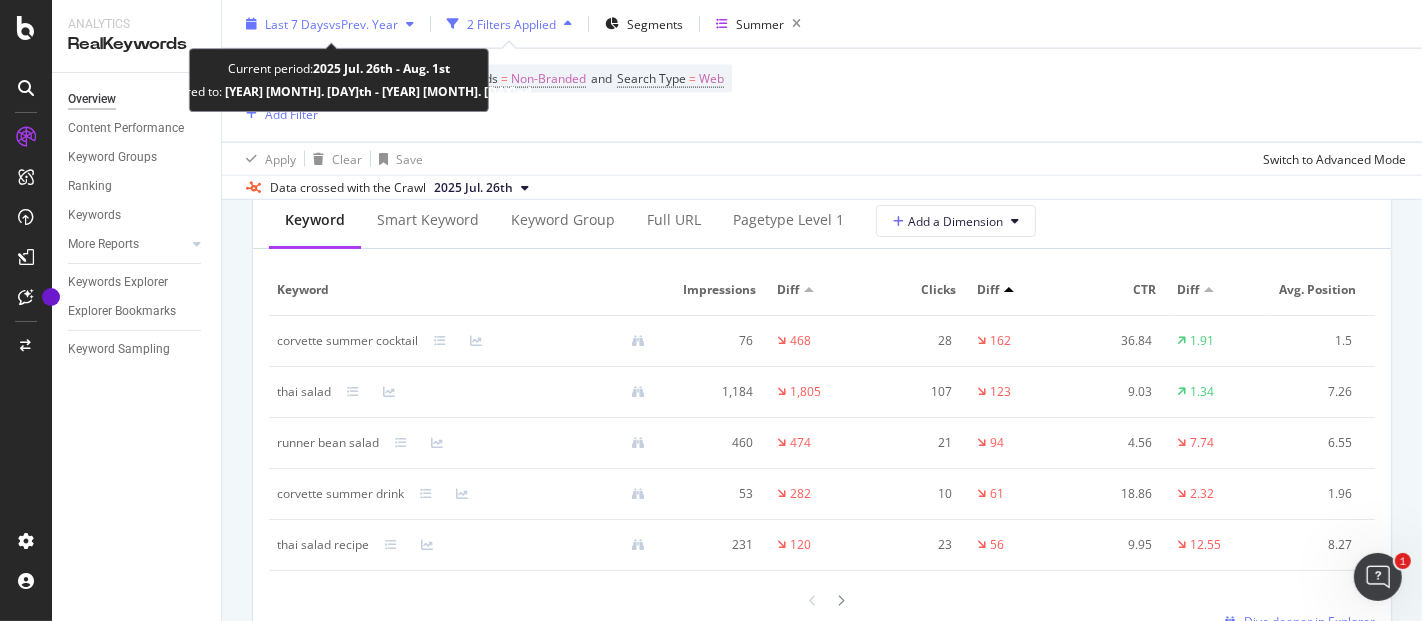 click at bounding box center [410, 24] 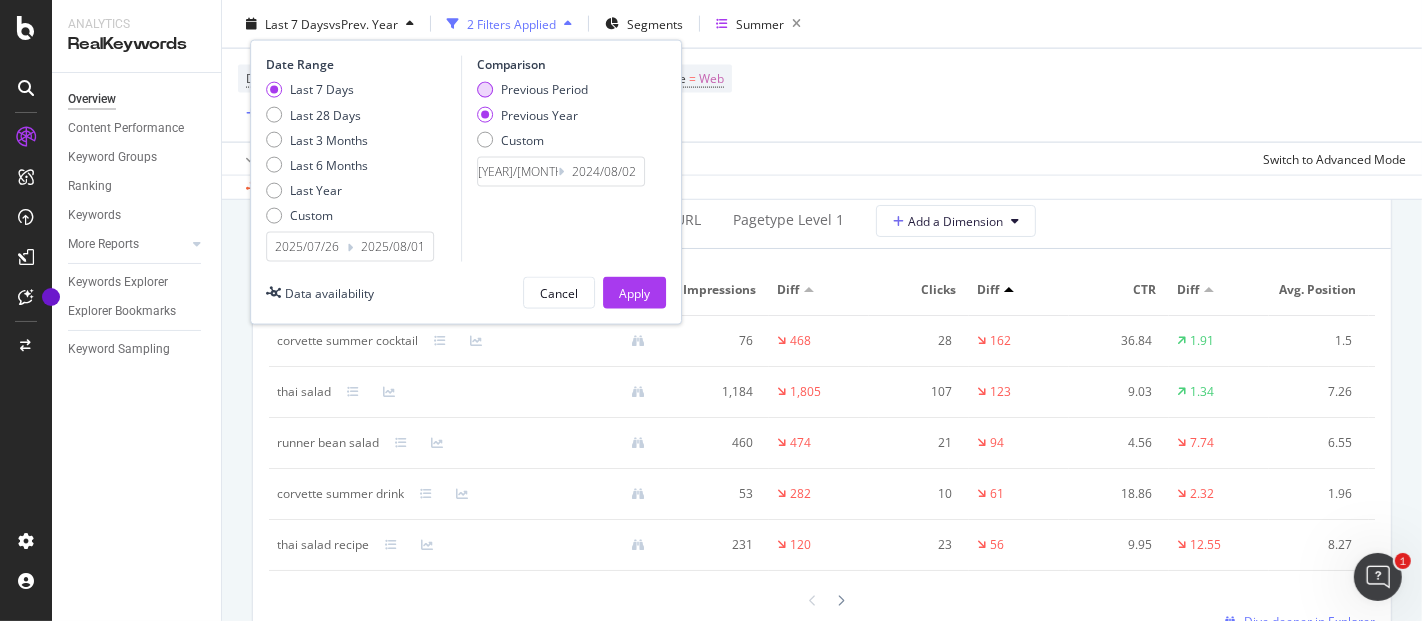 click on "Previous Period" at bounding box center [544, 89] 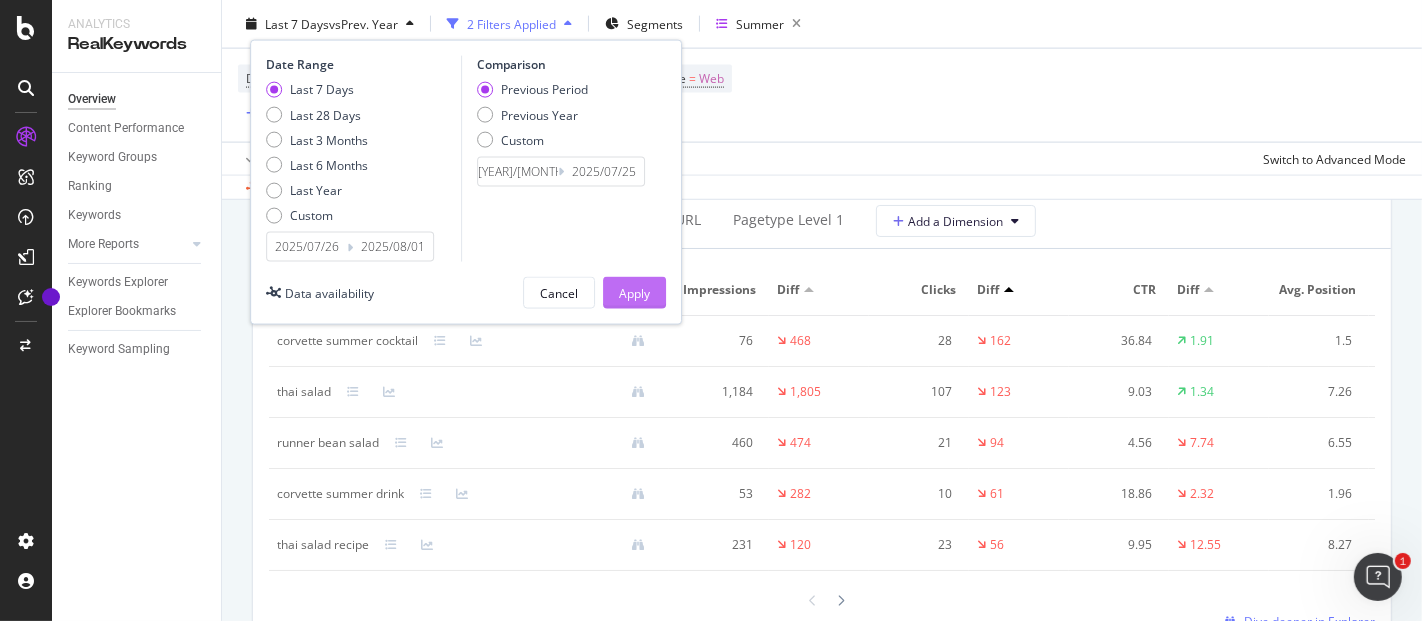 click on "Apply" at bounding box center [634, 292] 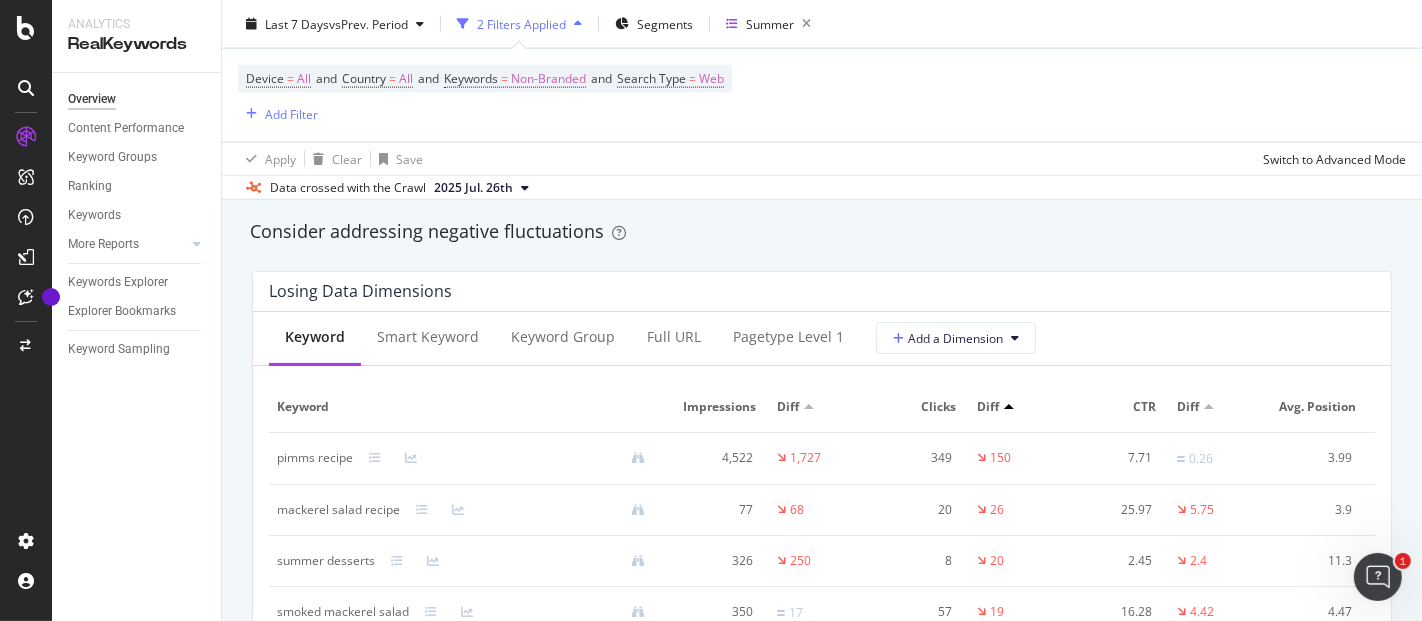 scroll, scrollTop: 2450, scrollLeft: 0, axis: vertical 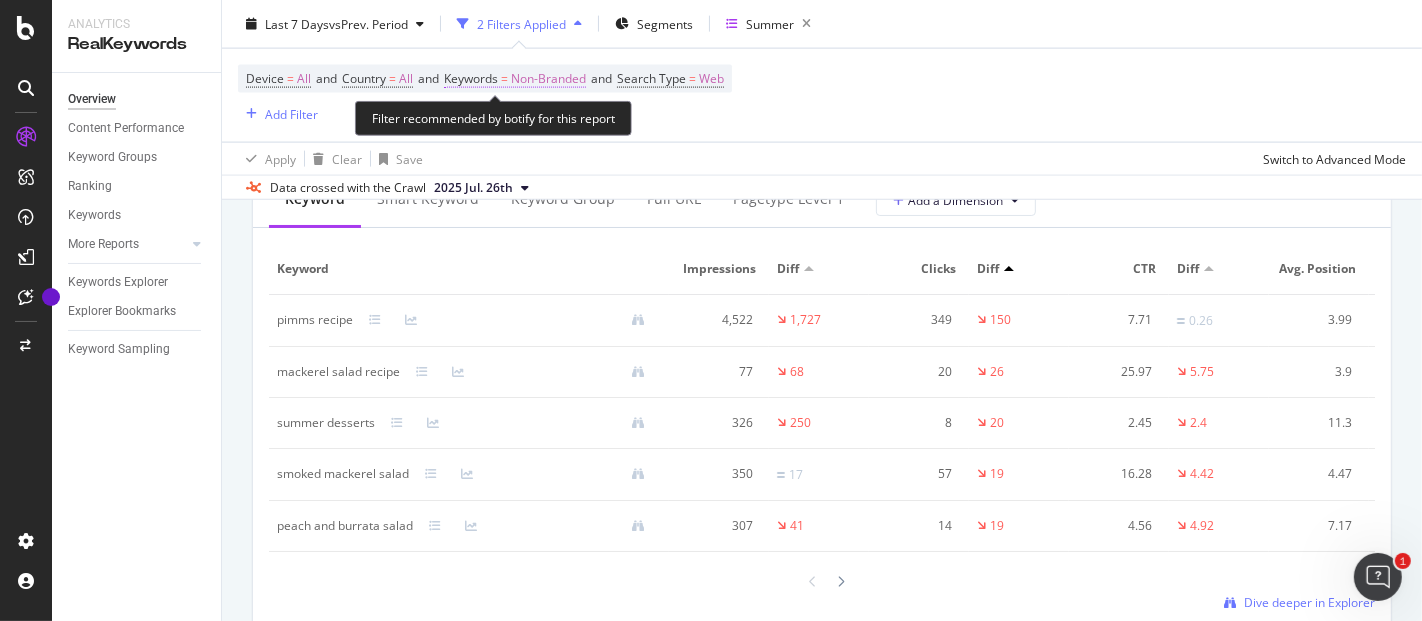 click on "Non-Branded" at bounding box center (548, 79) 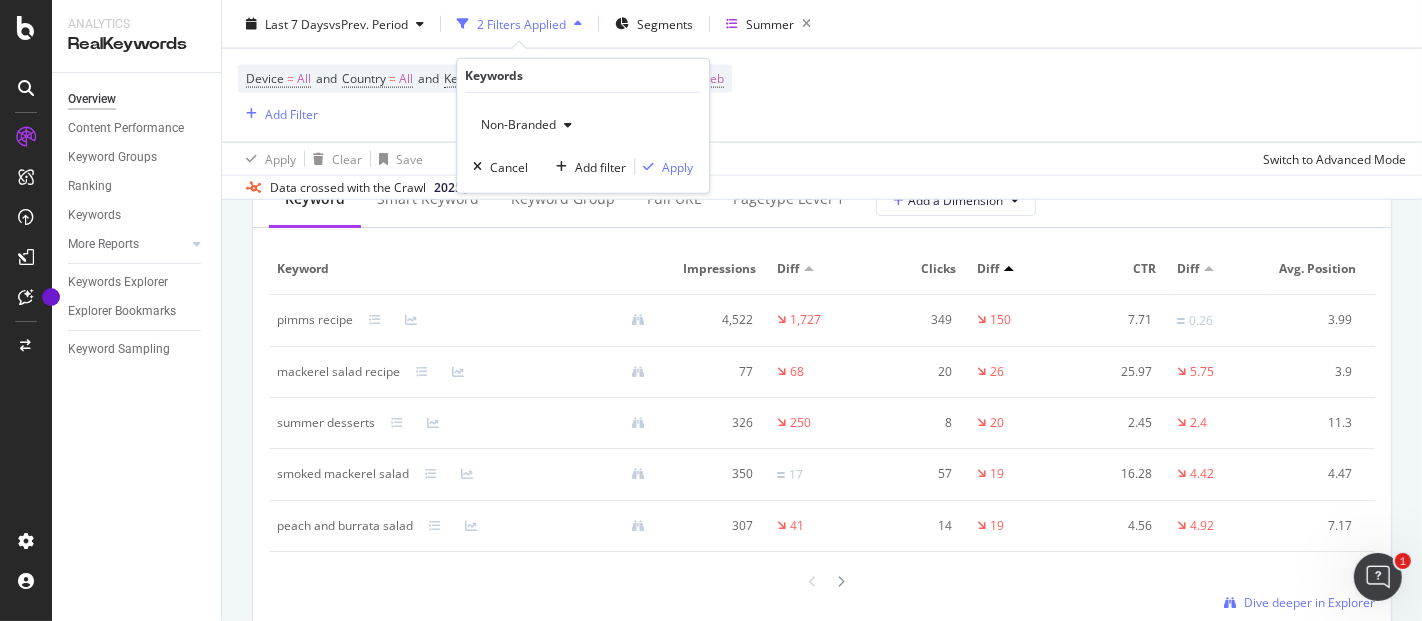 click on "Non-Branded" at bounding box center [514, 124] 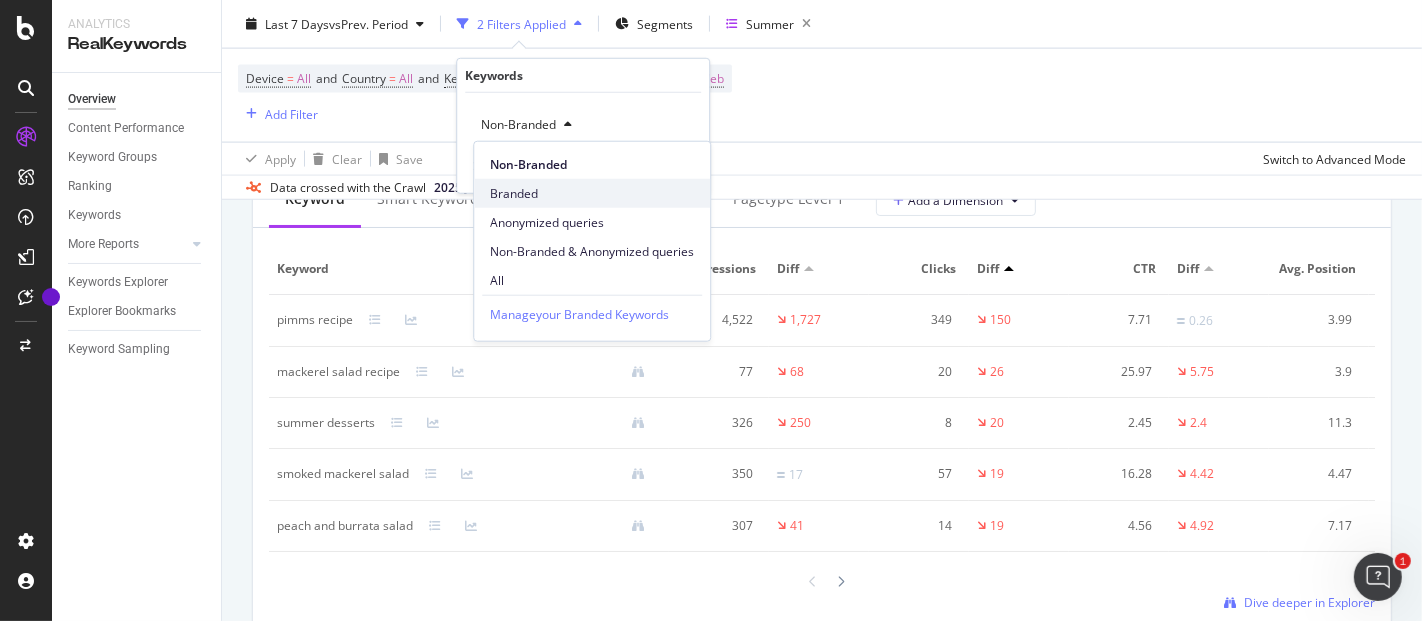 click on "Branded" at bounding box center (592, 193) 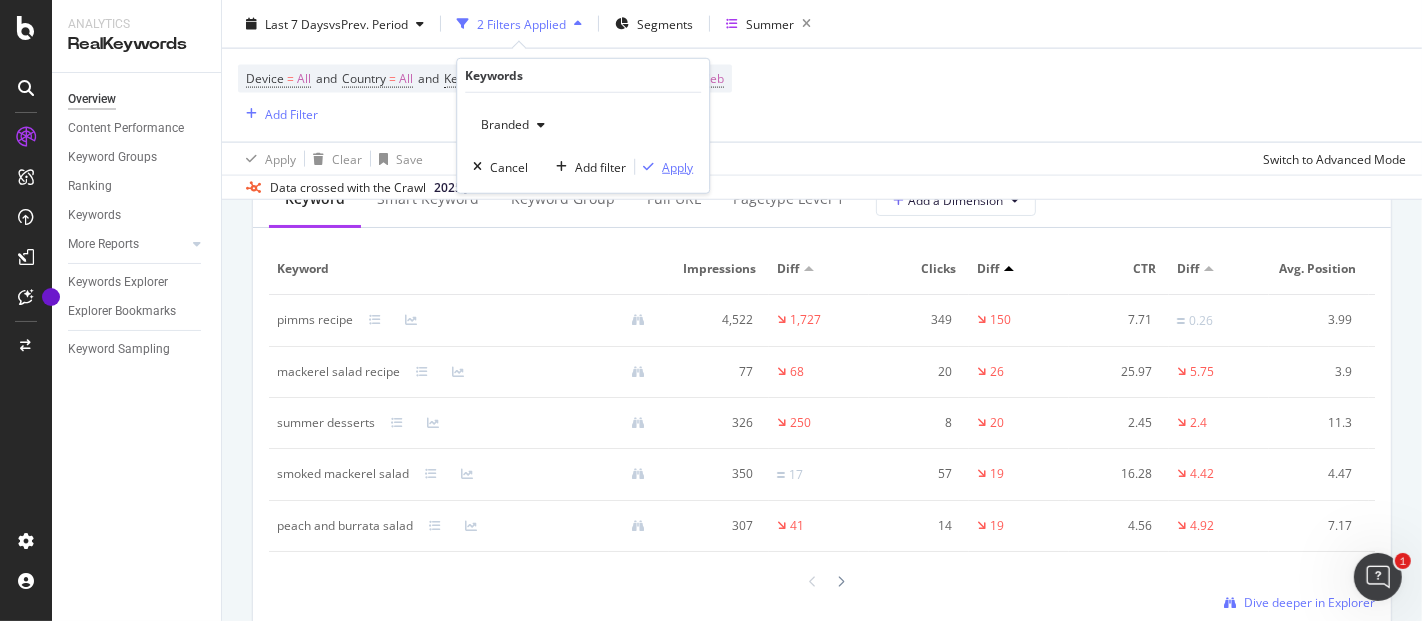 click on "Apply" at bounding box center (677, 166) 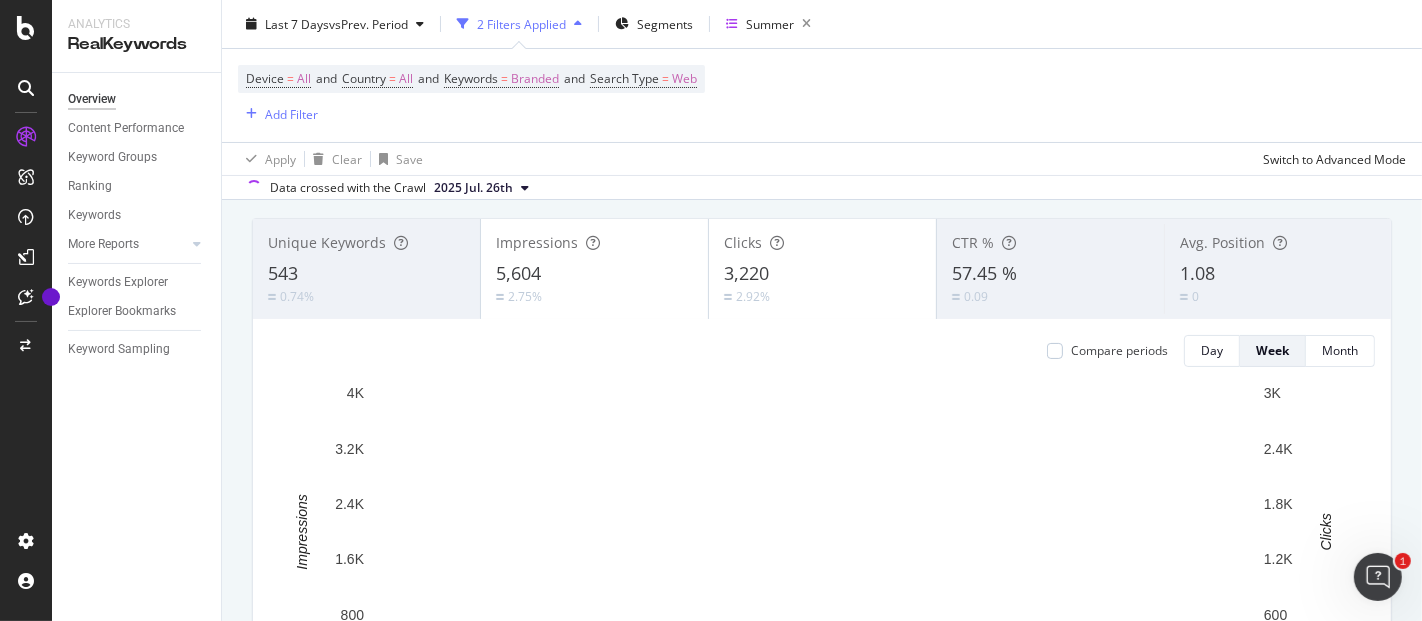 scroll, scrollTop: 0, scrollLeft: 0, axis: both 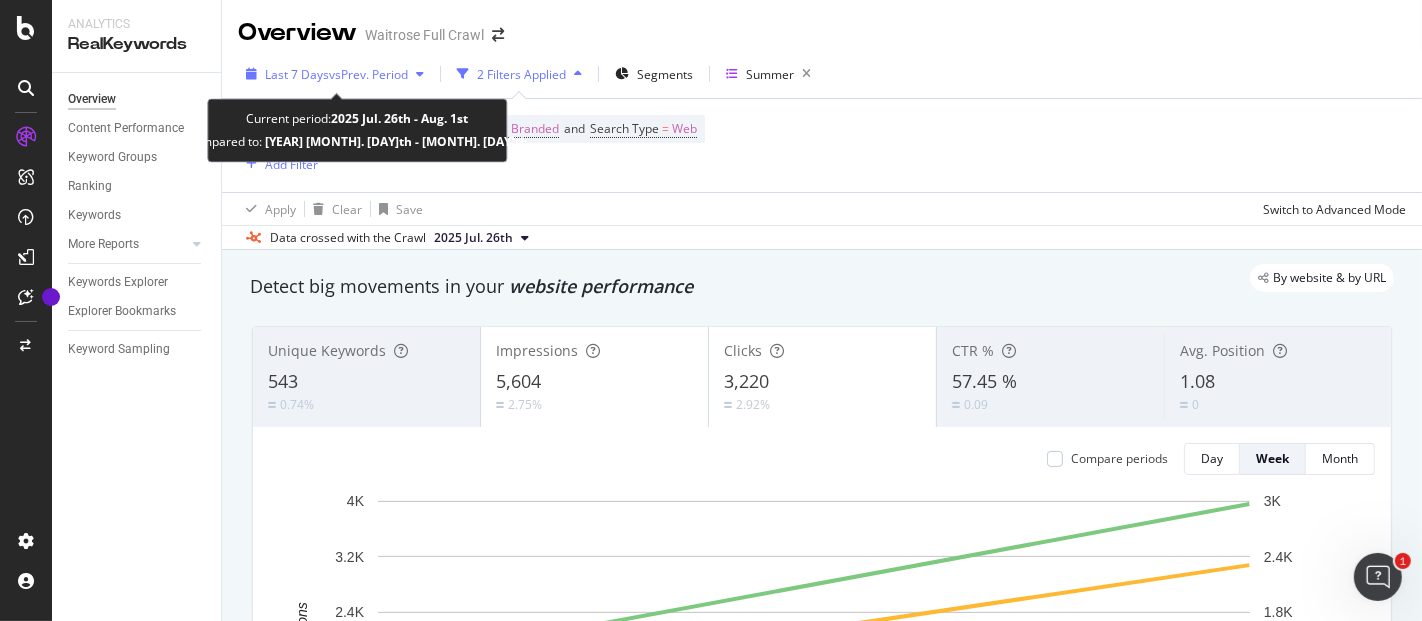 click on "vs  Prev. Period" at bounding box center (368, 74) 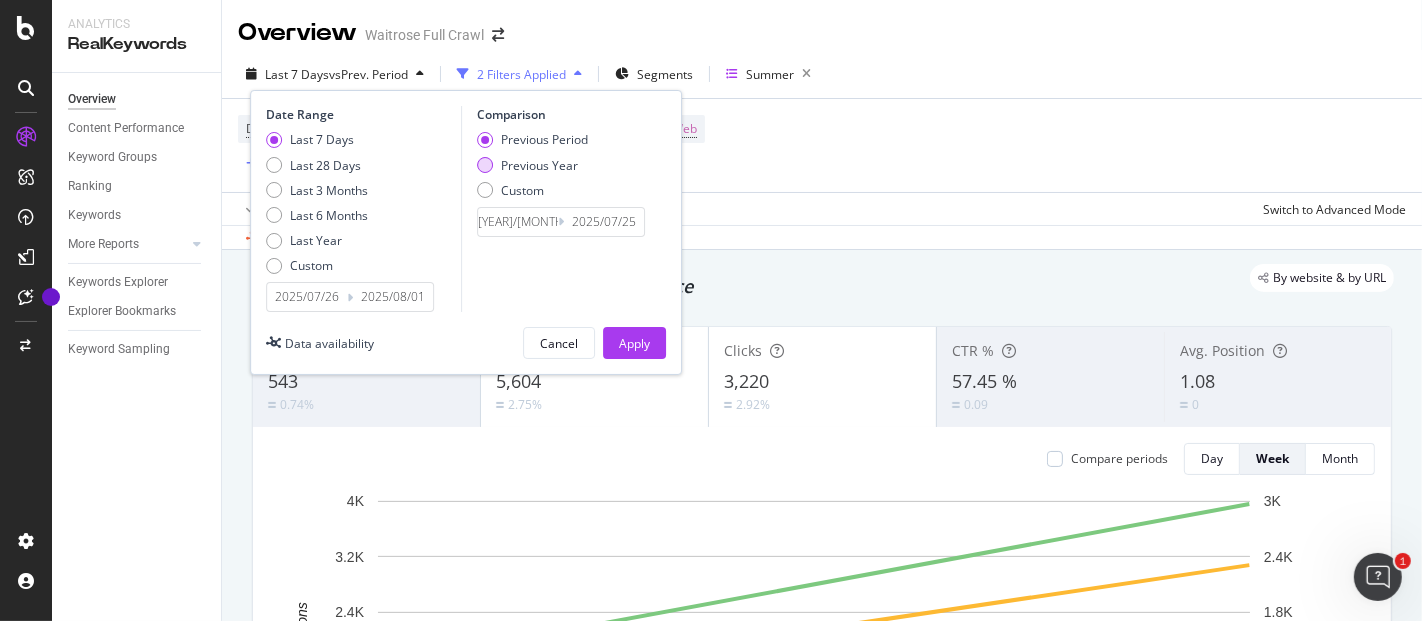 click on "Previous Year" at bounding box center (539, 165) 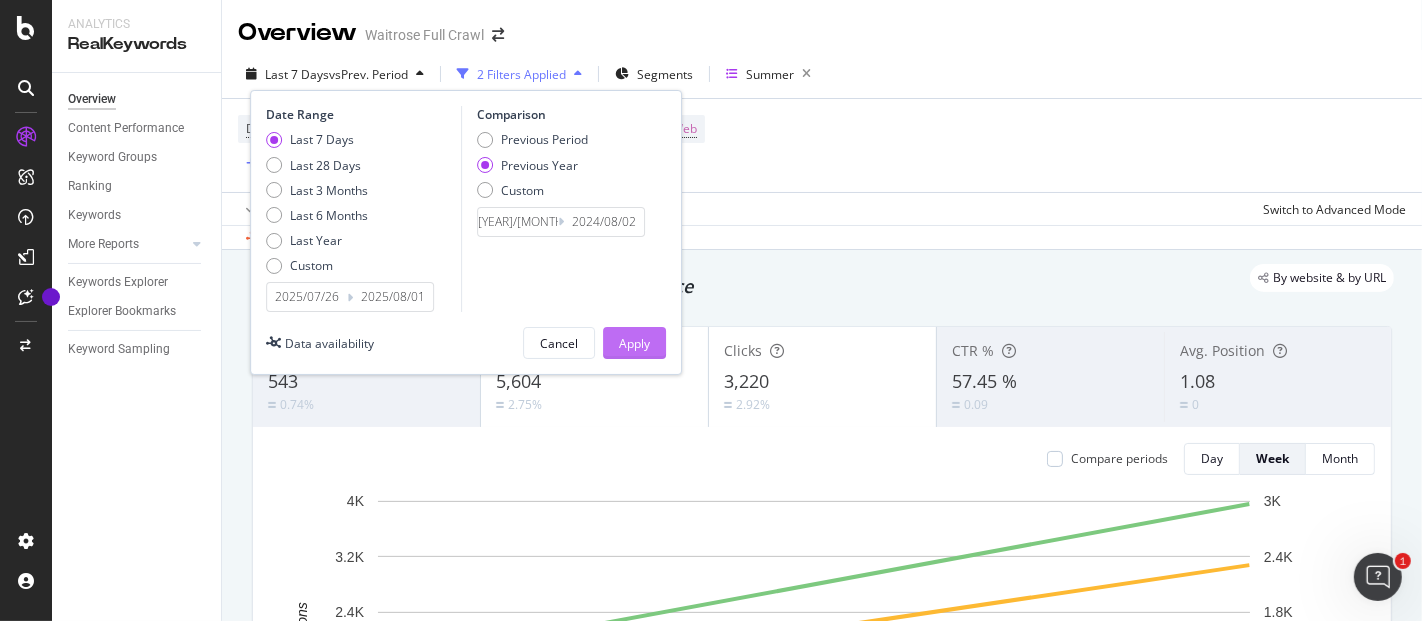 click on "Apply" at bounding box center [634, 343] 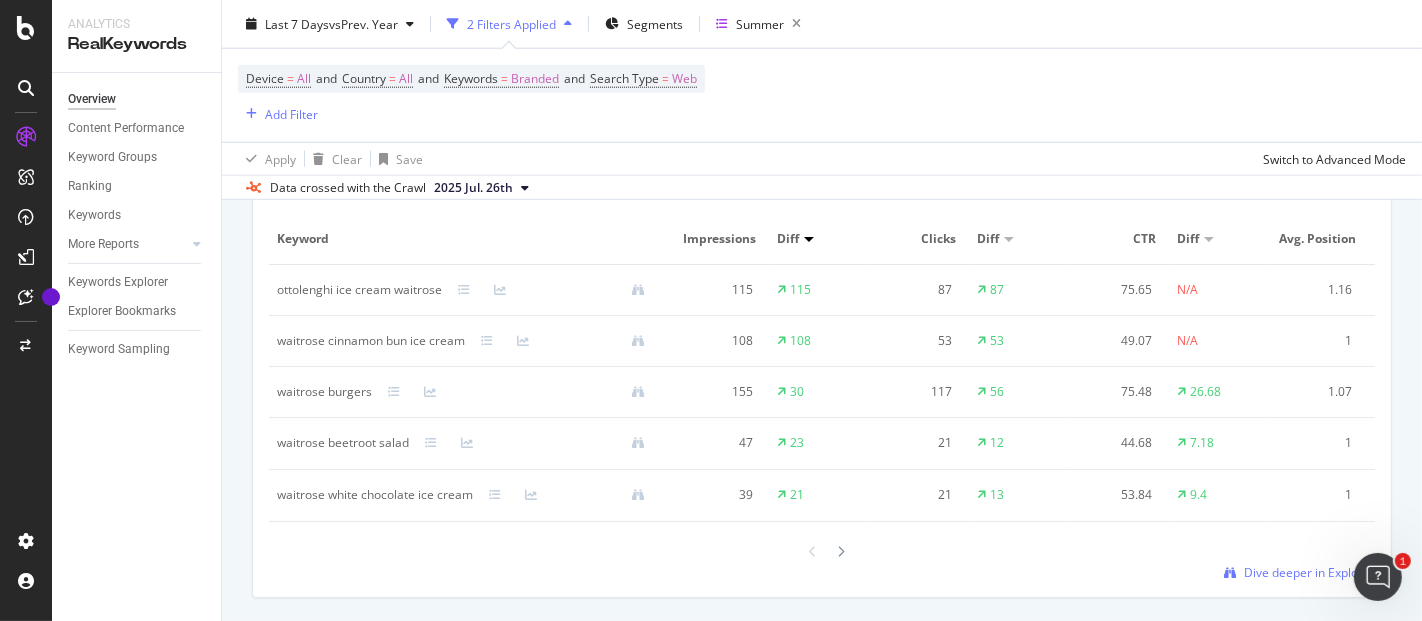scroll, scrollTop: 1908, scrollLeft: 0, axis: vertical 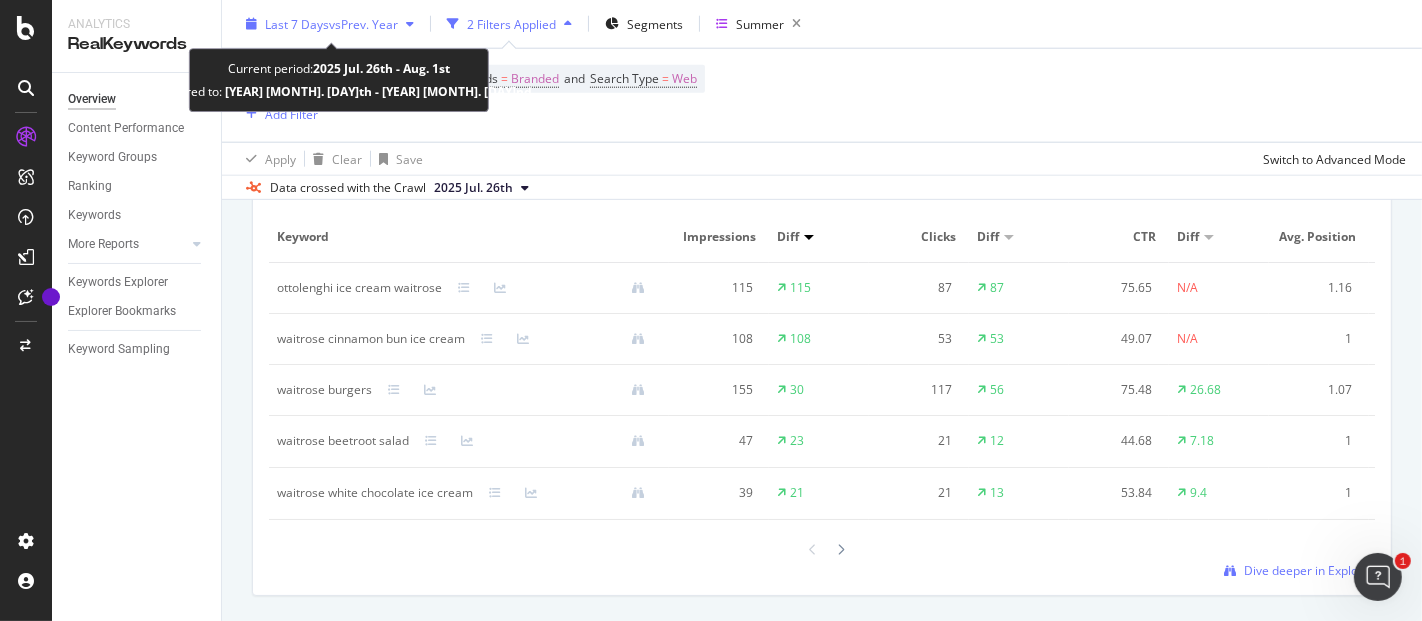 click at bounding box center (410, 24) 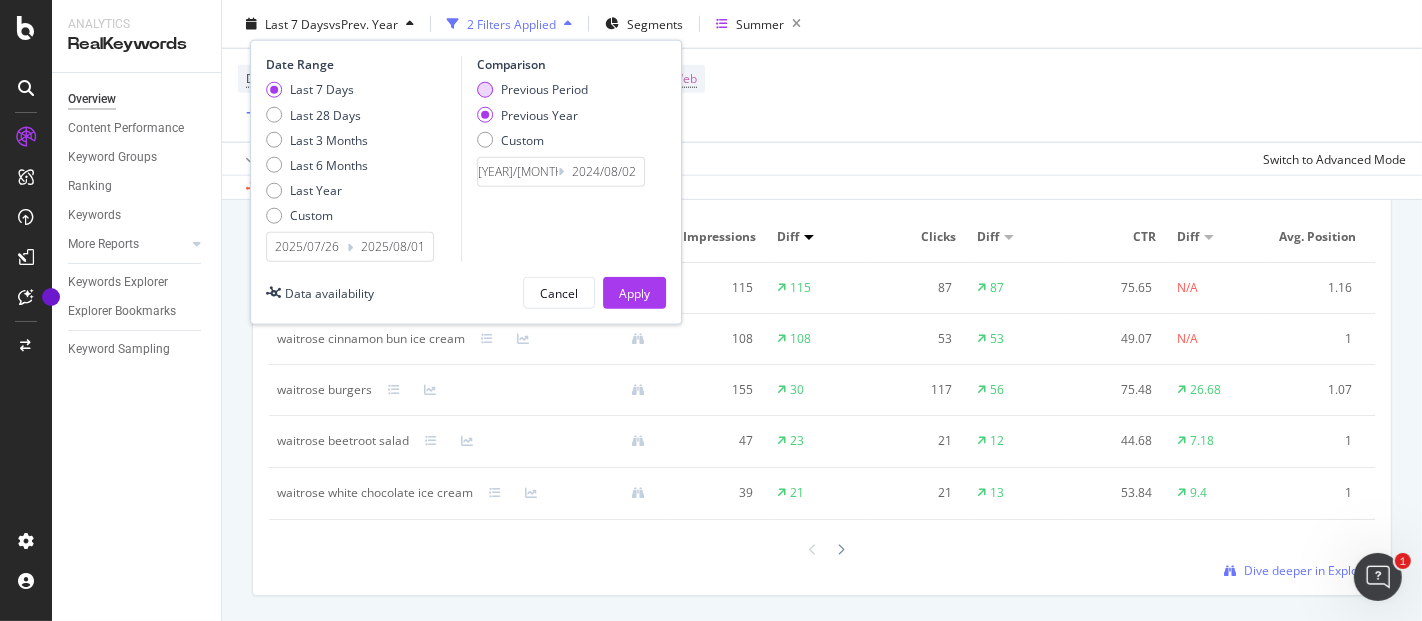 click on "Previous Period" at bounding box center (544, 89) 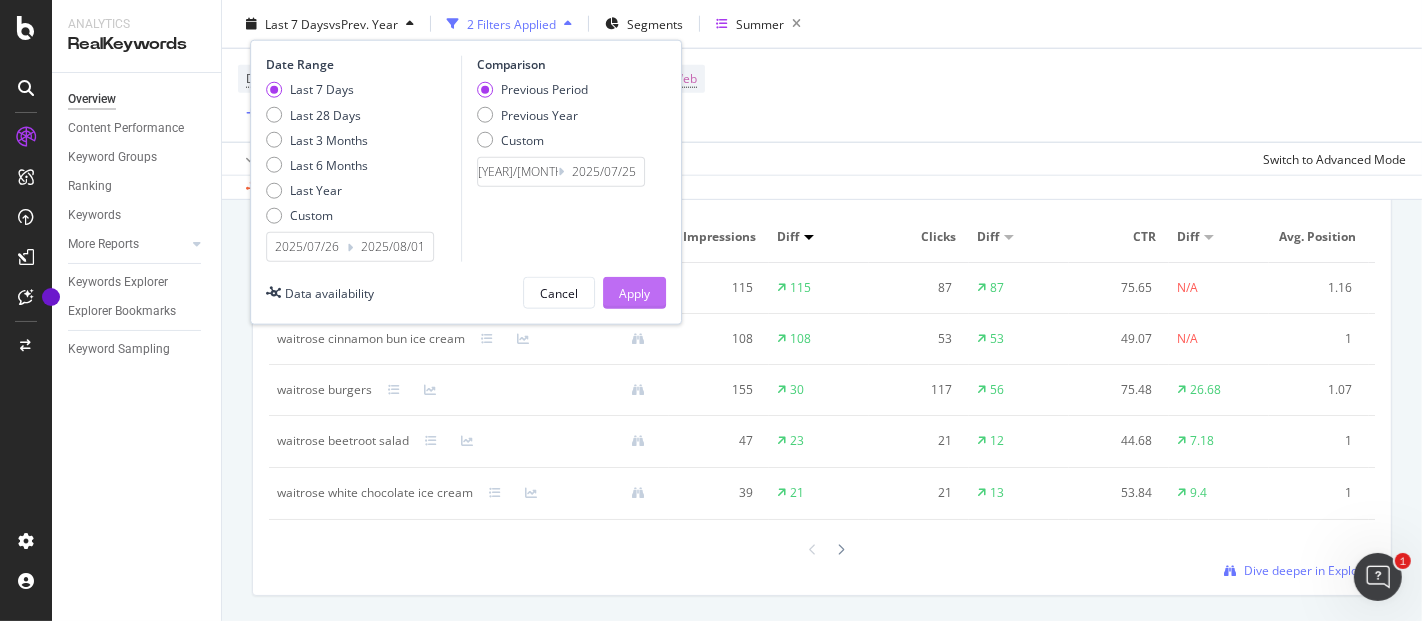 click on "Apply" at bounding box center [634, 292] 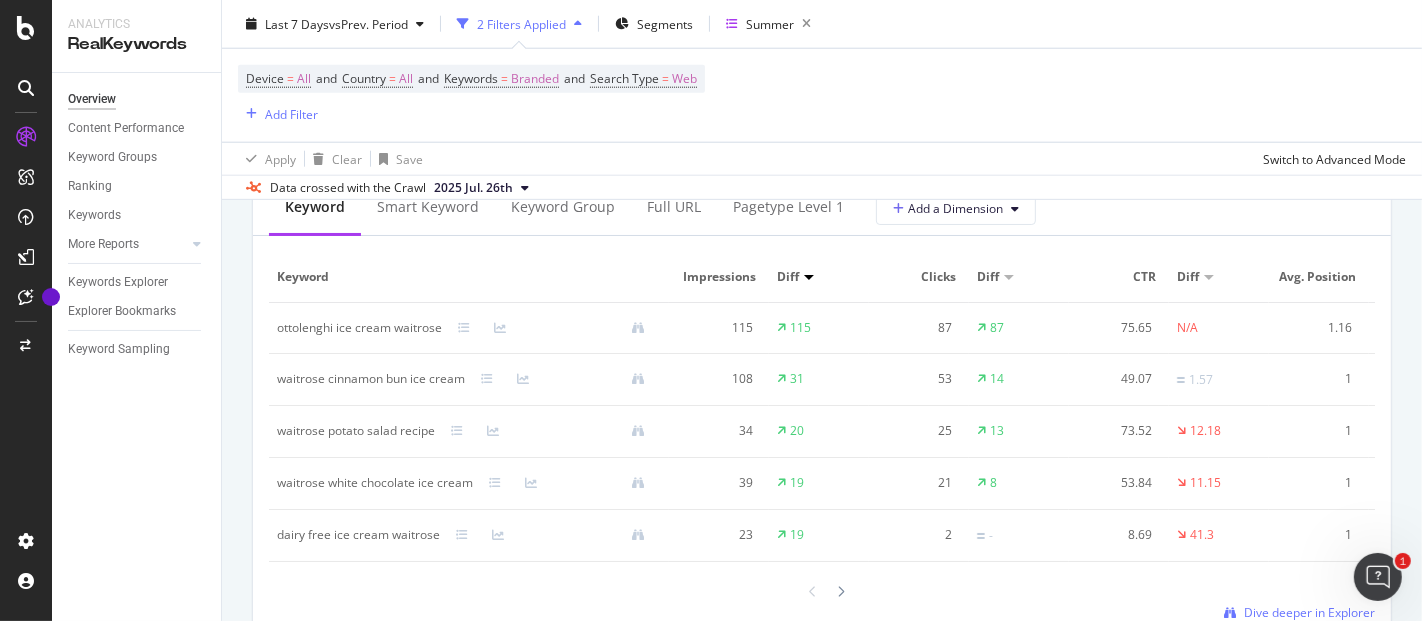 scroll, scrollTop: 1874, scrollLeft: 0, axis: vertical 